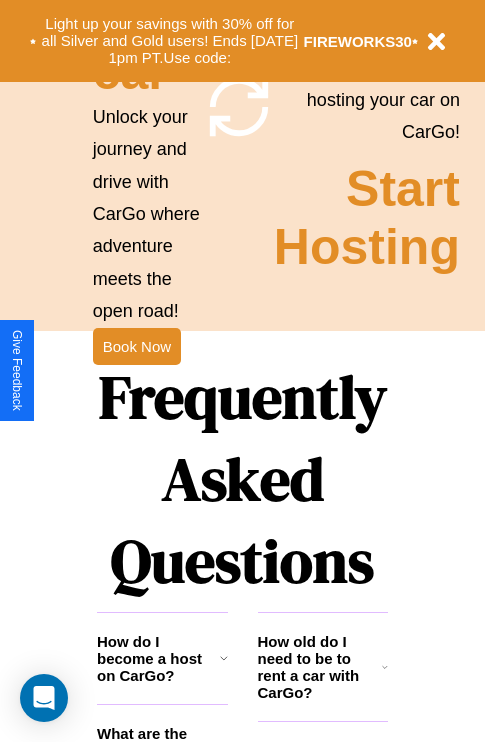 scroll, scrollTop: 2423, scrollLeft: 0, axis: vertical 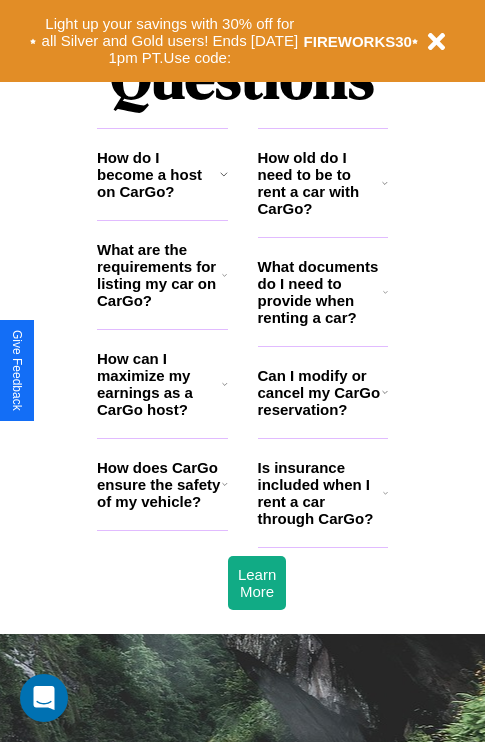 click 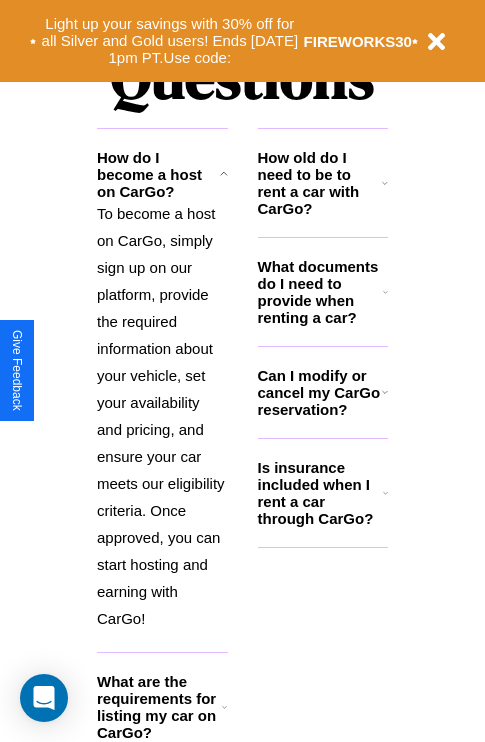 click 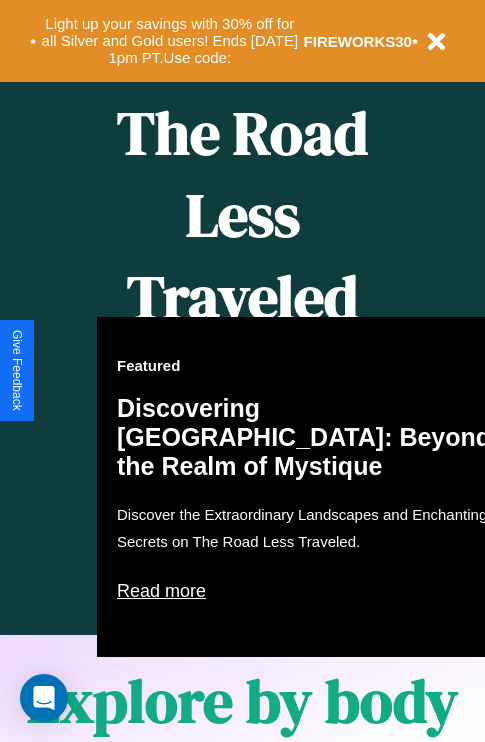 scroll, scrollTop: 308, scrollLeft: 0, axis: vertical 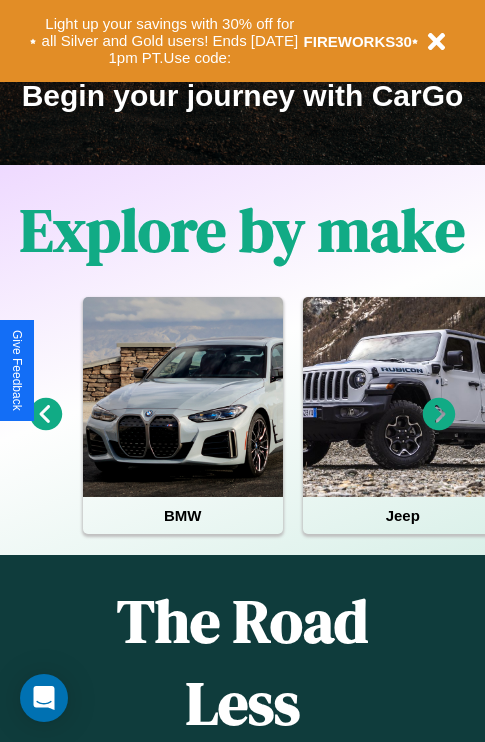 click 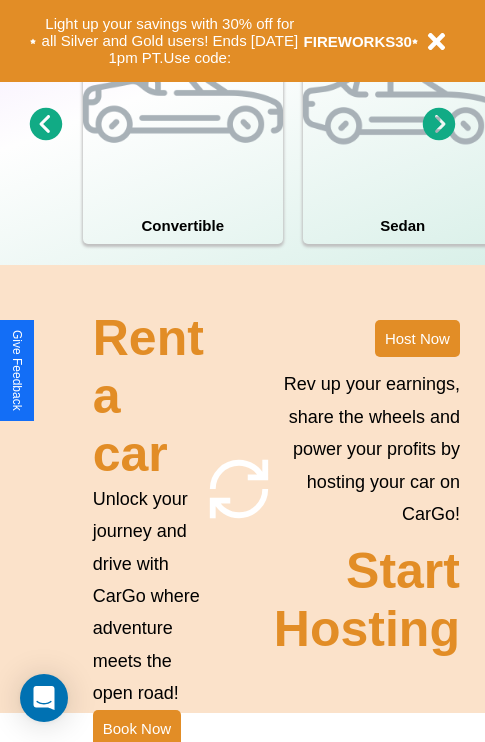 scroll, scrollTop: 1558, scrollLeft: 0, axis: vertical 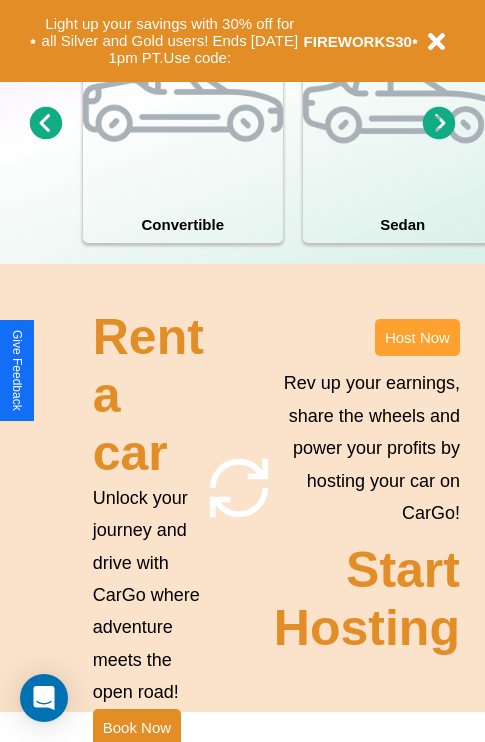 click on "Host Now" at bounding box center [417, 337] 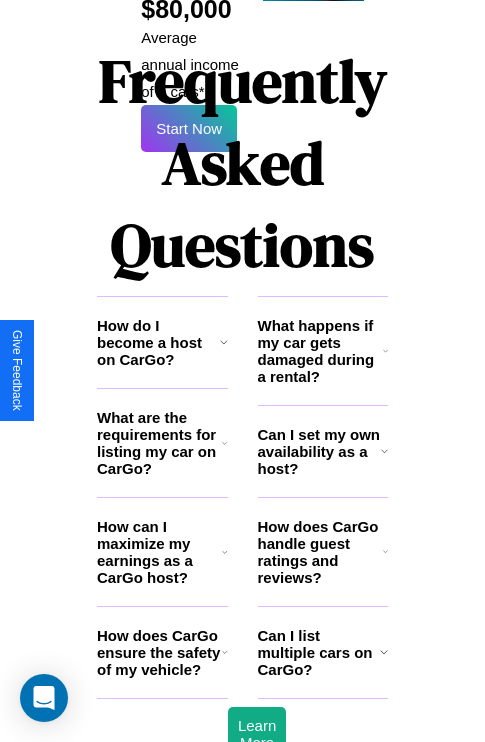 scroll, scrollTop: 3255, scrollLeft: 0, axis: vertical 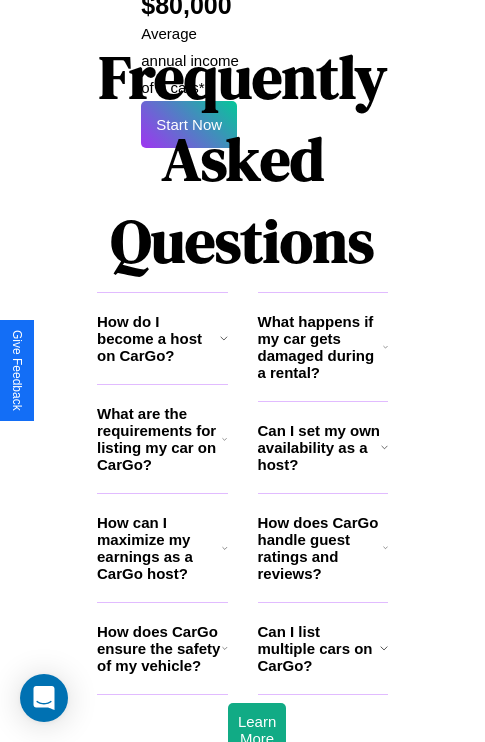 click 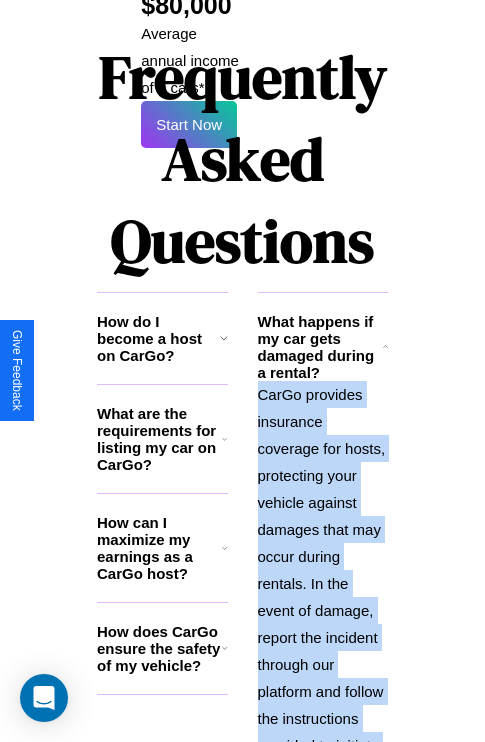 scroll, scrollTop: 3354, scrollLeft: 0, axis: vertical 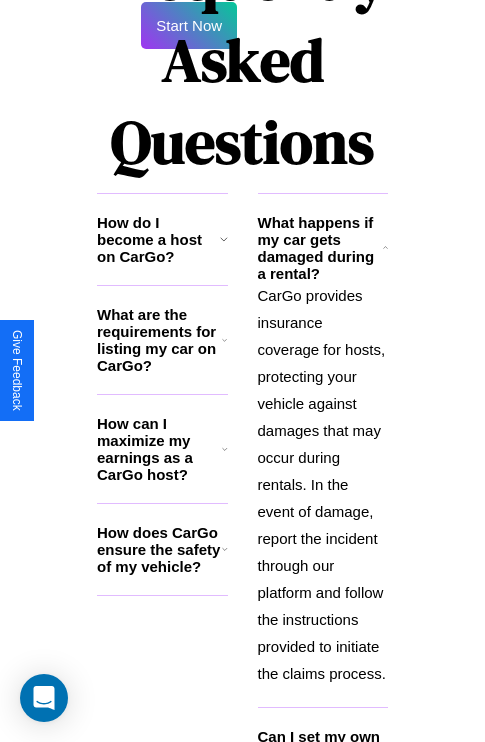click on "Can I set my own availability as a host?" at bounding box center [319, 753] 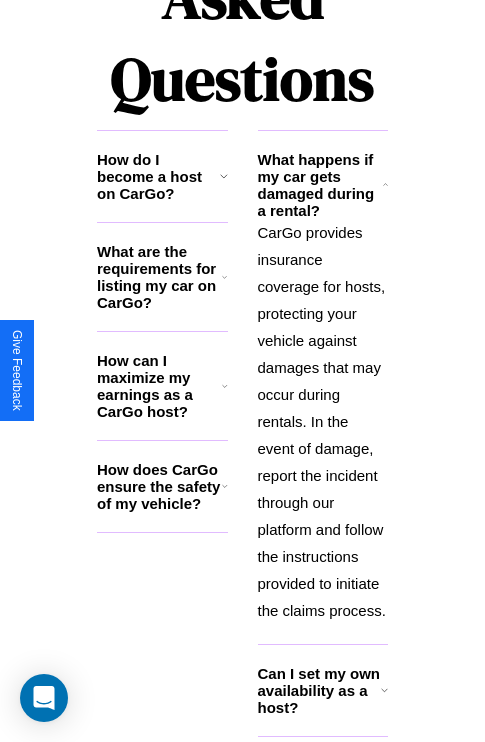 click 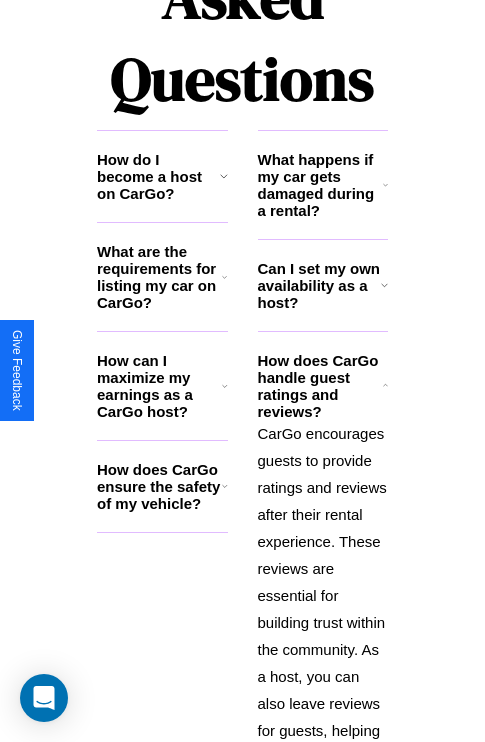 click on "How can I maximize my earnings as a CarGo host?" at bounding box center (159, 386) 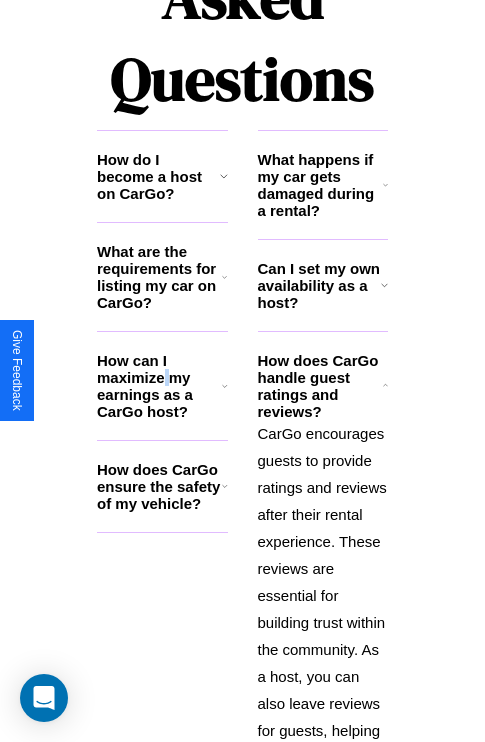 scroll, scrollTop: 3544, scrollLeft: 0, axis: vertical 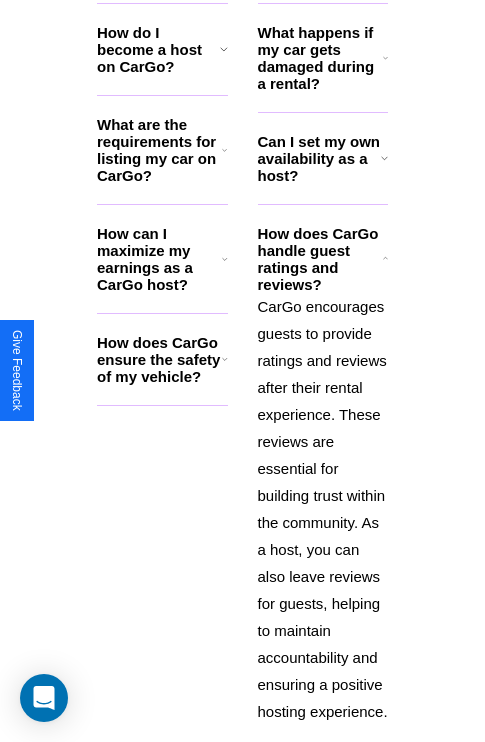 click 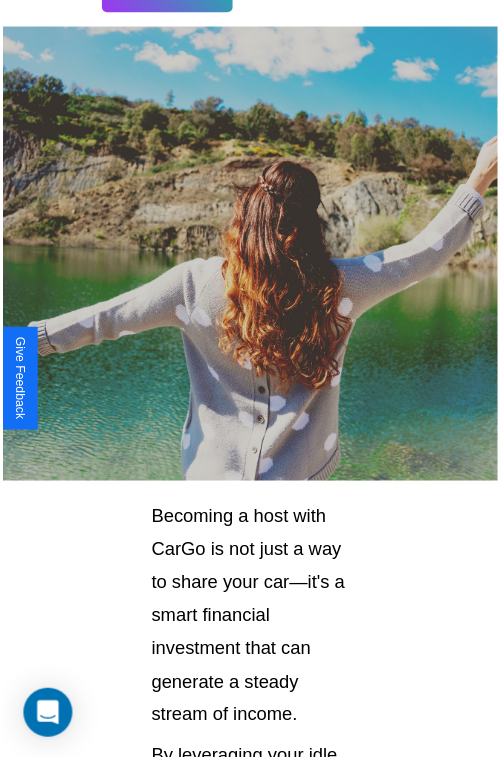 scroll, scrollTop: 35, scrollLeft: 0, axis: vertical 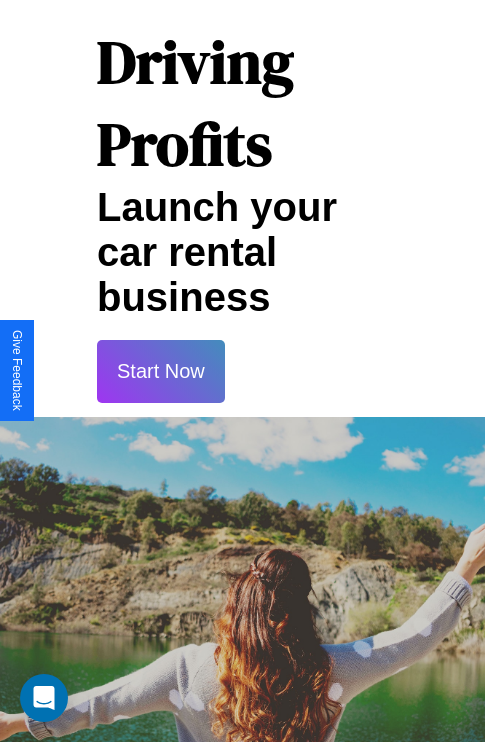 click on "Start Now" at bounding box center (161, 371) 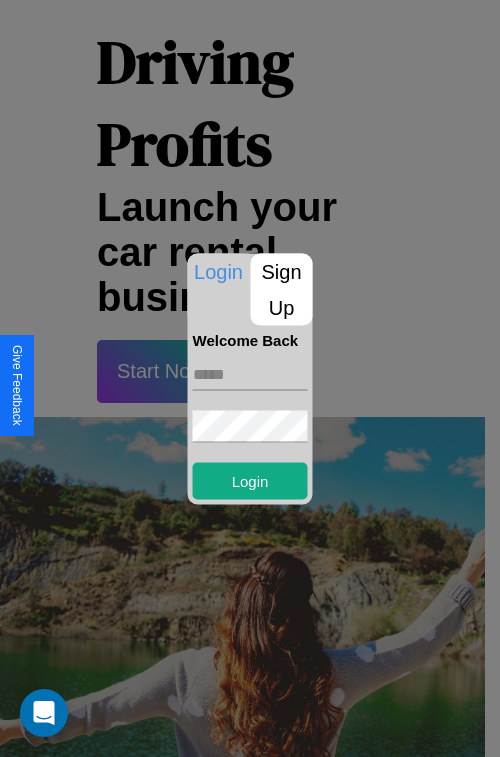 click on "Sign Up" at bounding box center [282, 289] 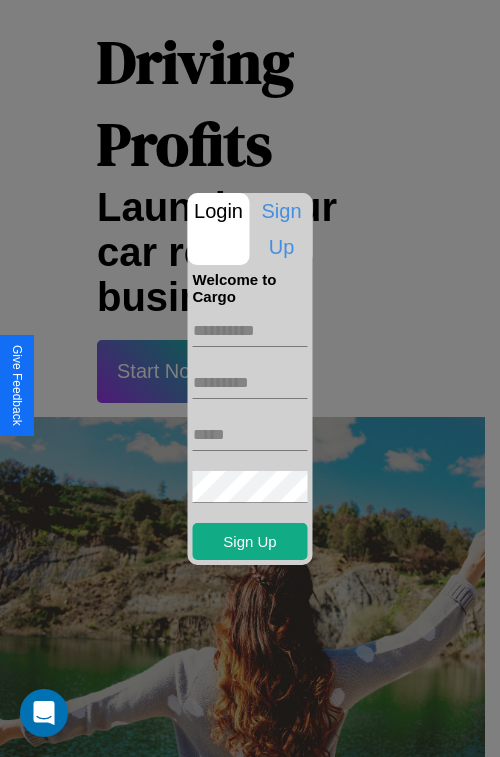 click at bounding box center (250, 331) 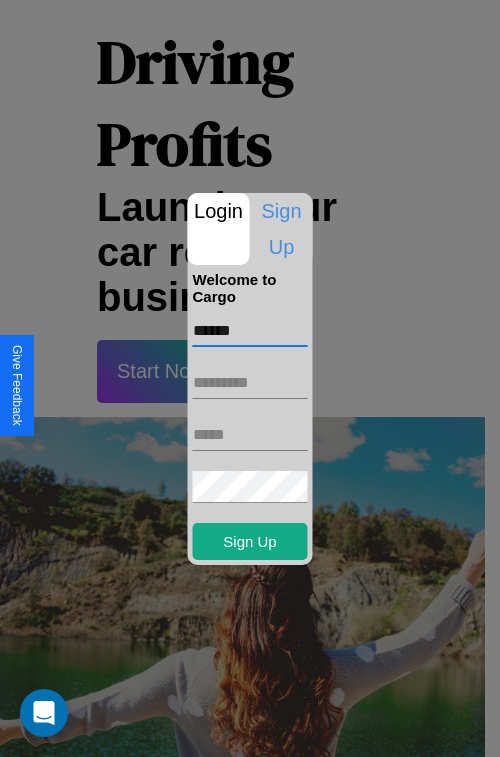 type on "******" 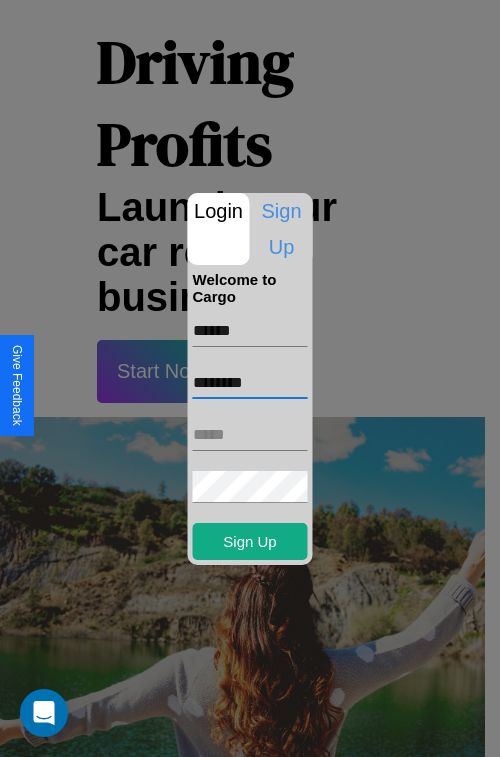 type on "********" 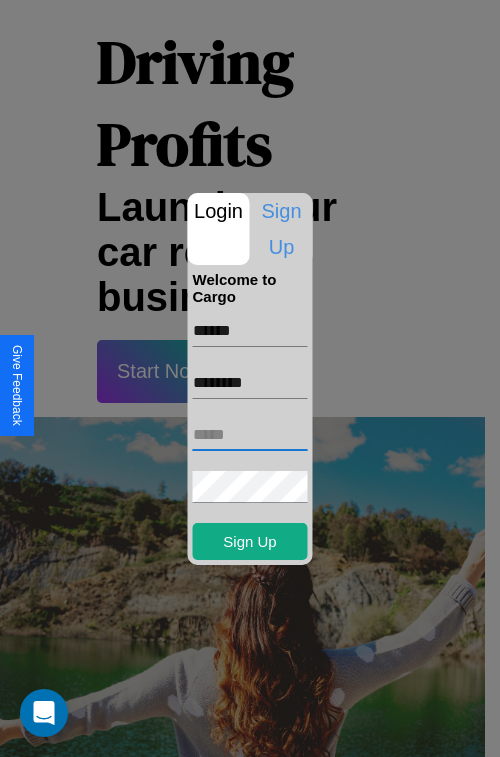 click at bounding box center [250, 435] 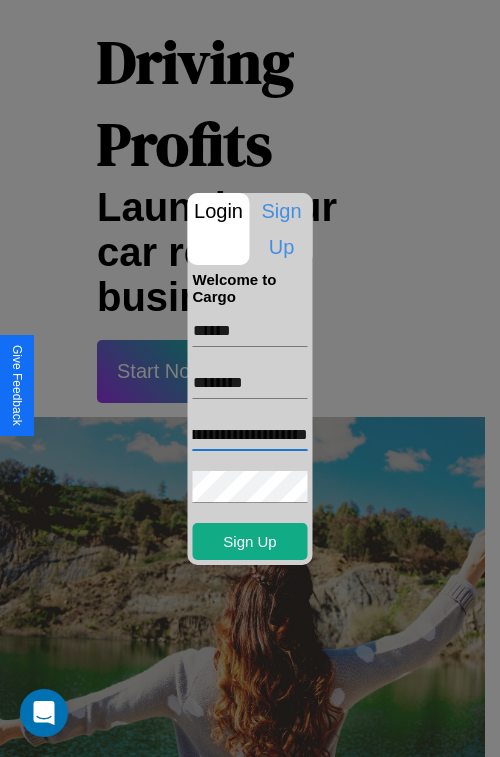 scroll, scrollTop: 0, scrollLeft: 89, axis: horizontal 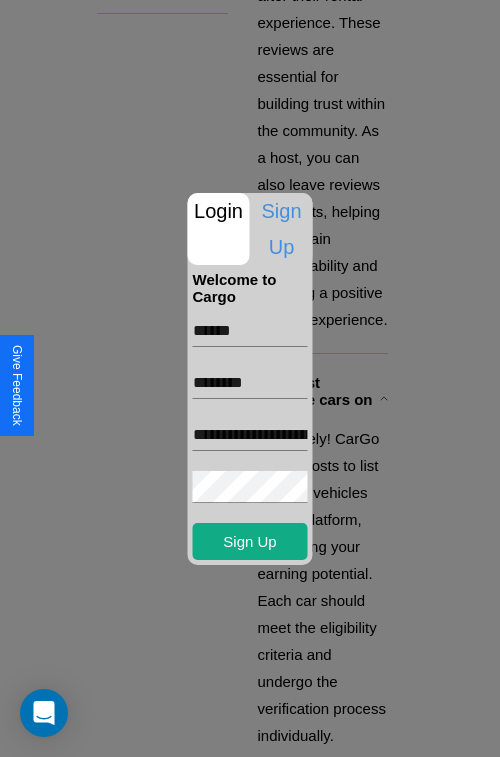 click at bounding box center [250, 378] 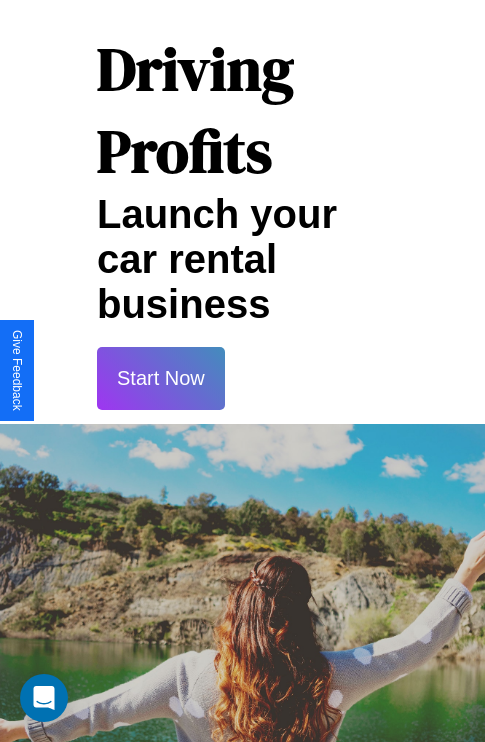 click on "Start Now" at bounding box center [161, 378] 